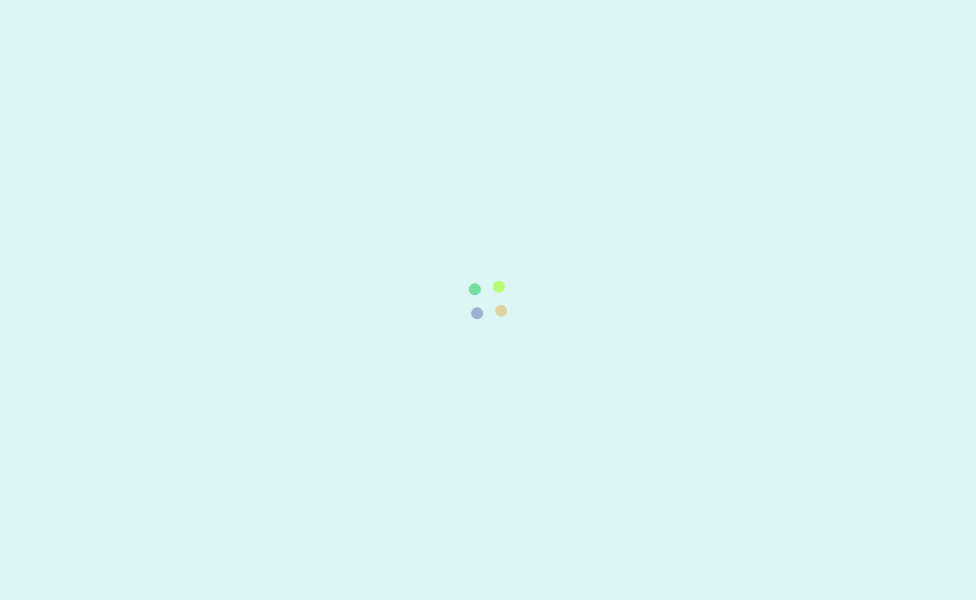 scroll, scrollTop: 0, scrollLeft: 0, axis: both 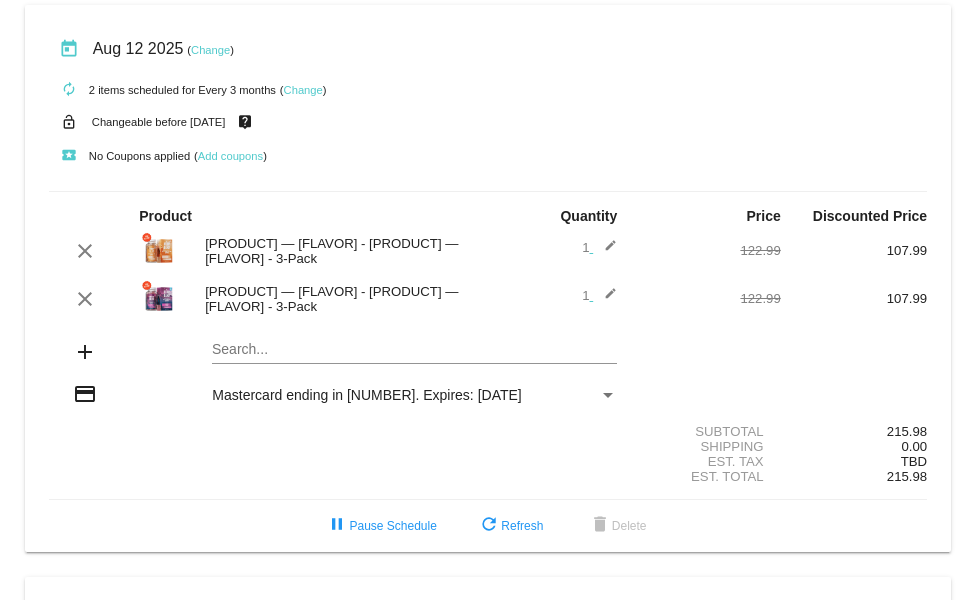 click on "Change" 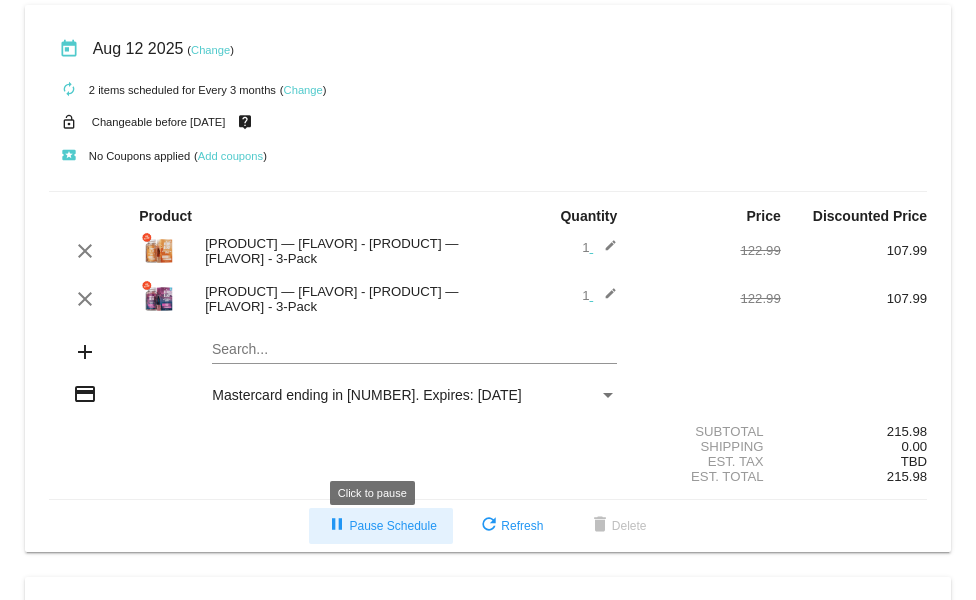 click on "pause  Pause Schedule" 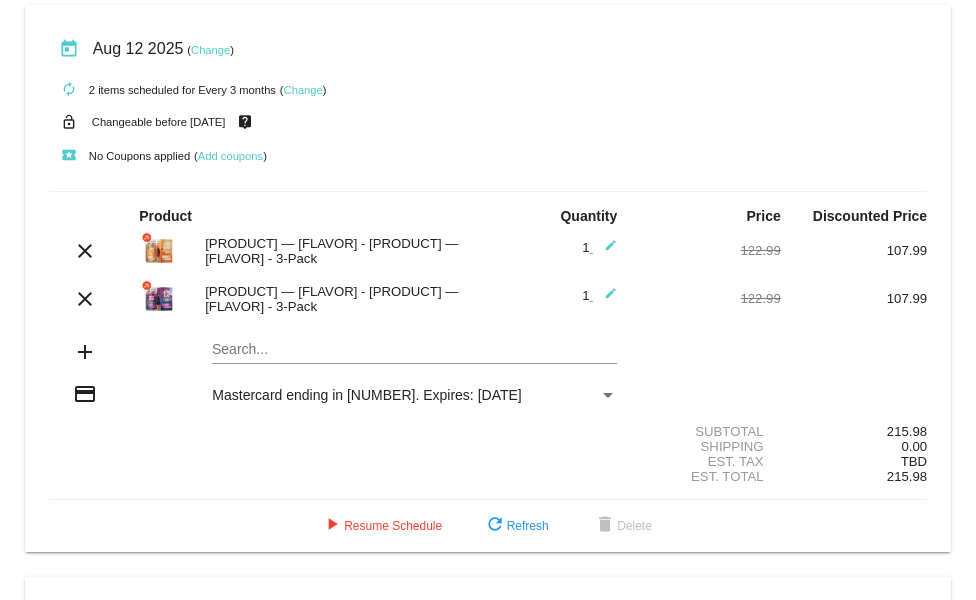 click on "Change" 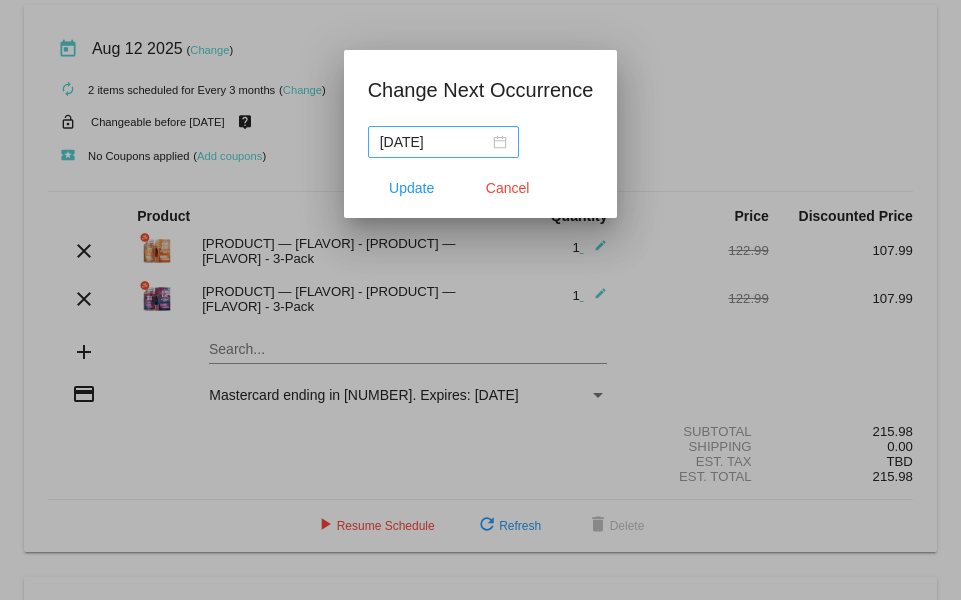 click on "[DATE]" at bounding box center (443, 142) 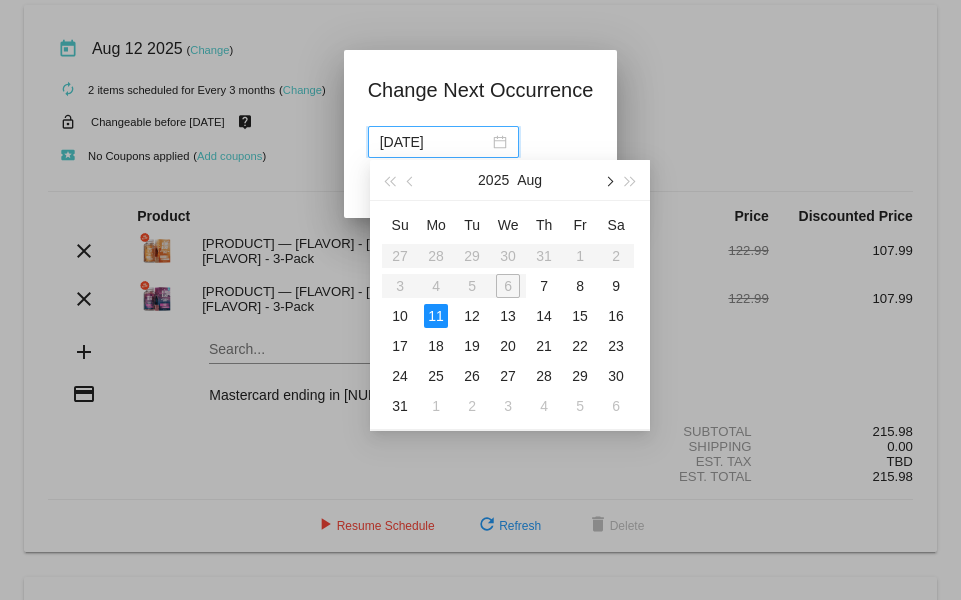 click at bounding box center [608, 180] 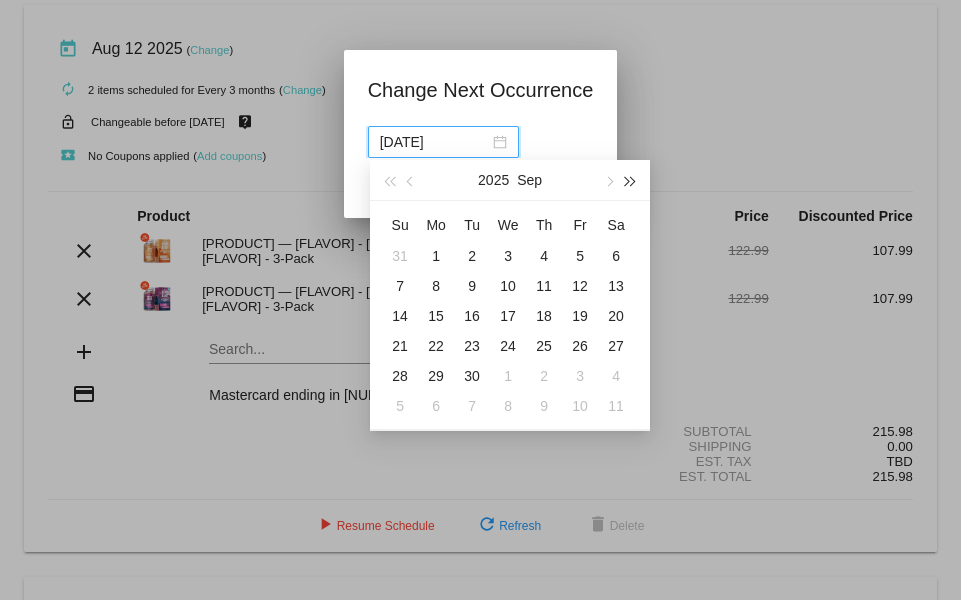 click at bounding box center [631, 180] 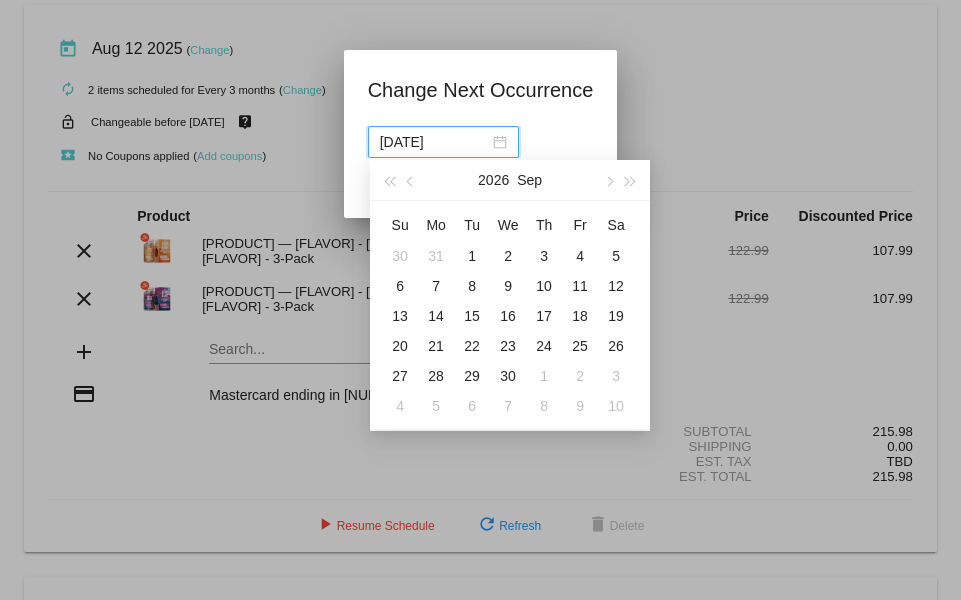 click at bounding box center [480, 300] 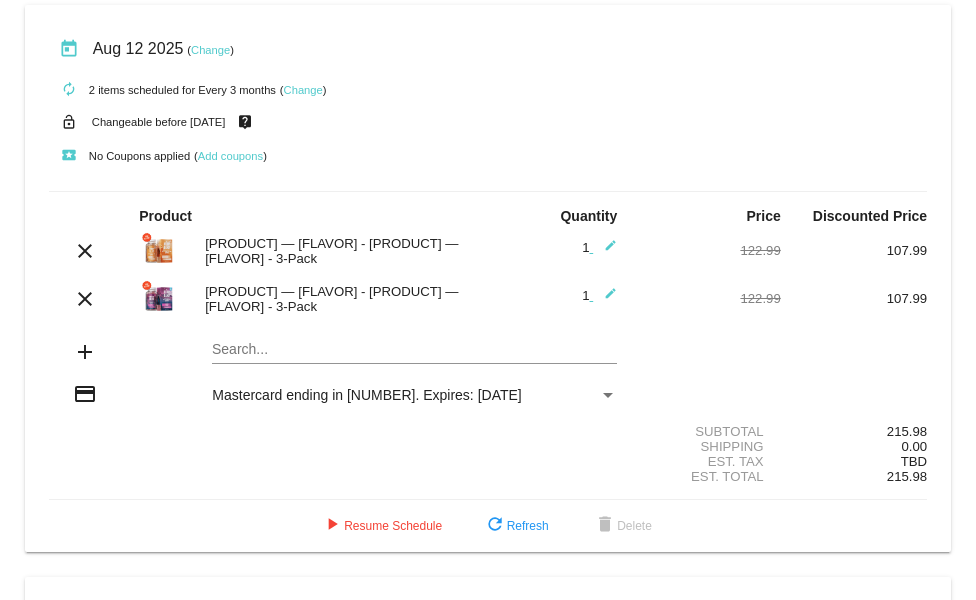 click on "Change" 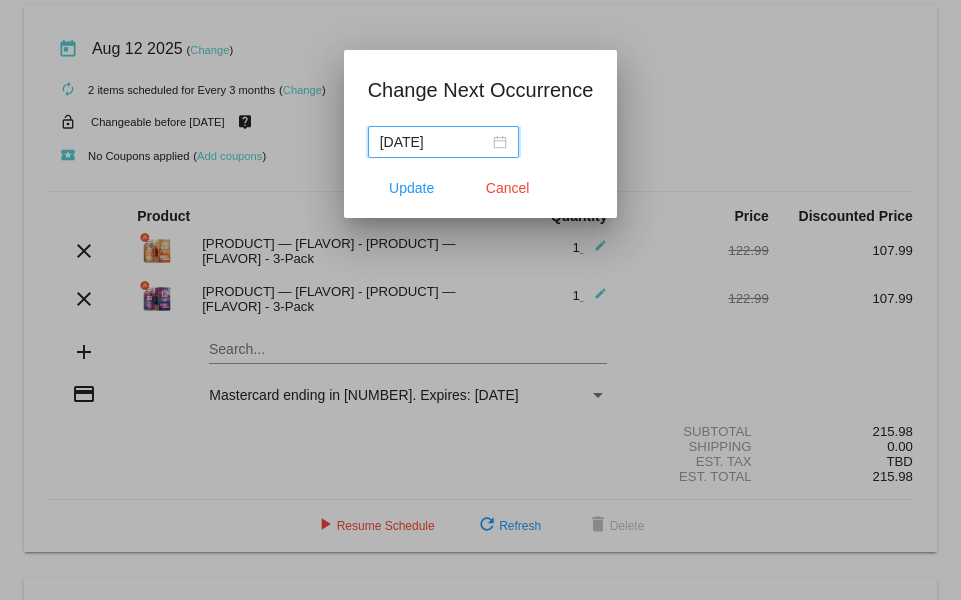 click on "[DATE]" at bounding box center (443, 142) 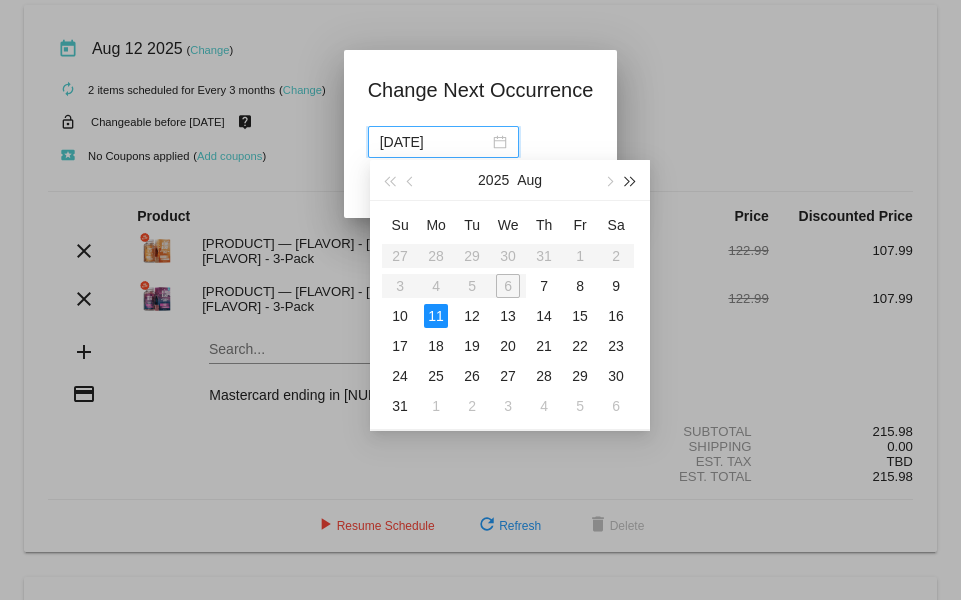 click at bounding box center (631, 182) 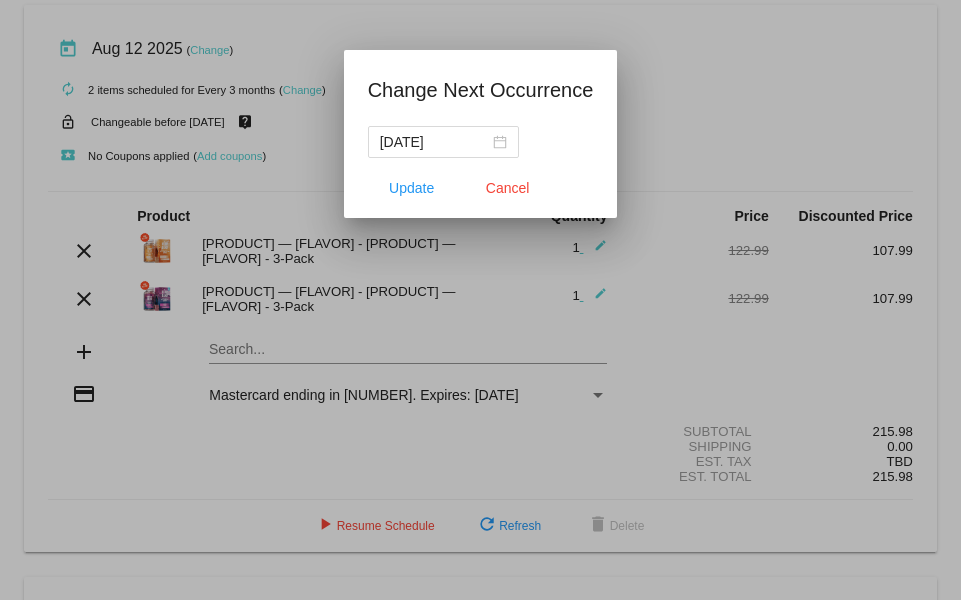 click on "Change Next Occurrence
[DATE]
Update
Cancel" at bounding box center (481, 134) 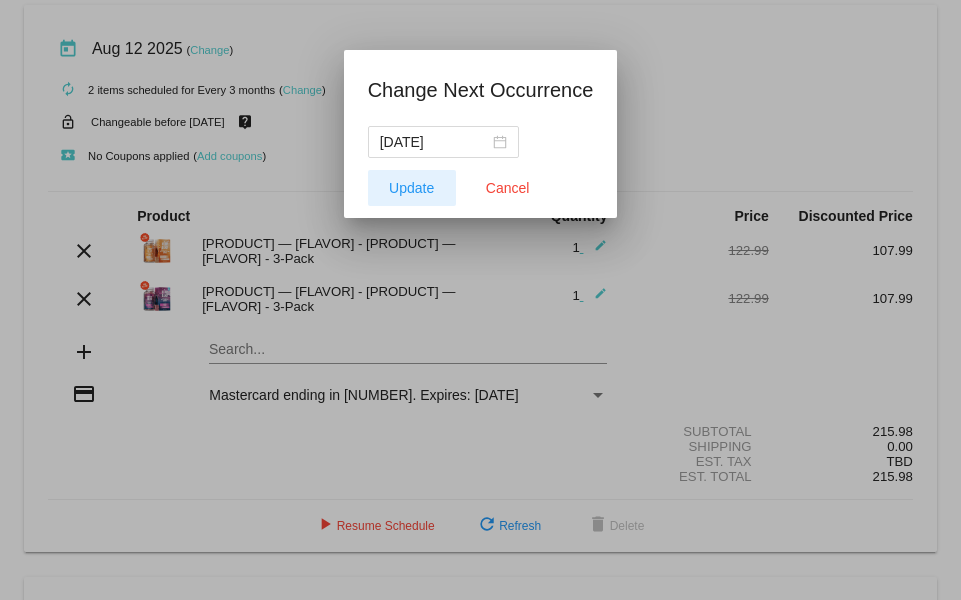 click on "Update" 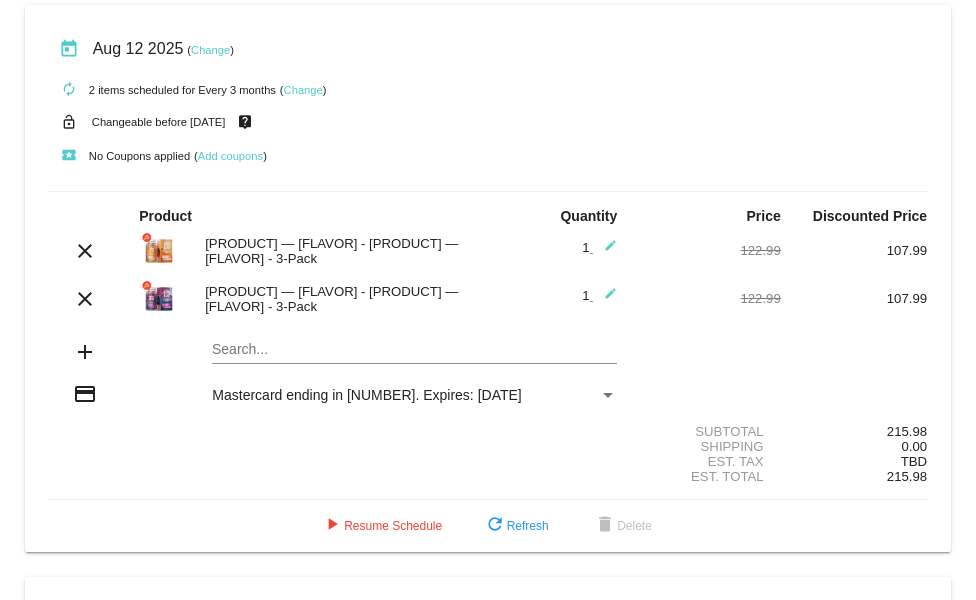 click on "Change" 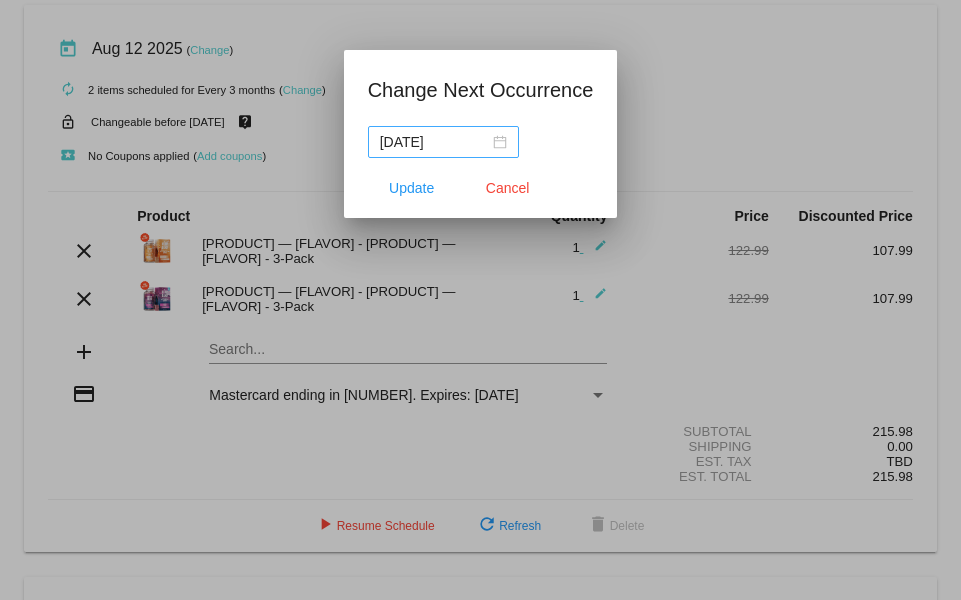click on "[DATE]" at bounding box center [443, 142] 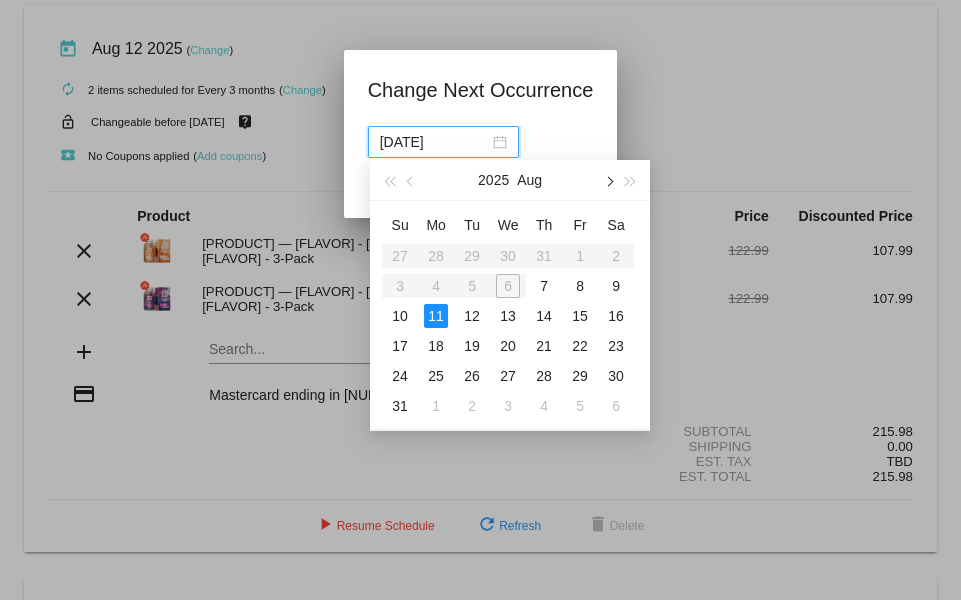 click at bounding box center [609, 182] 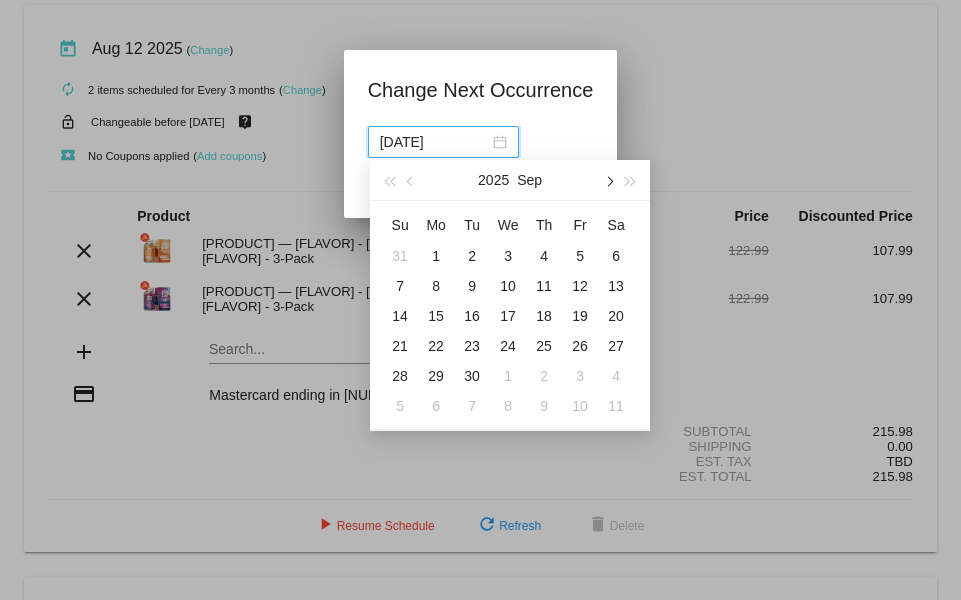 click at bounding box center (609, 182) 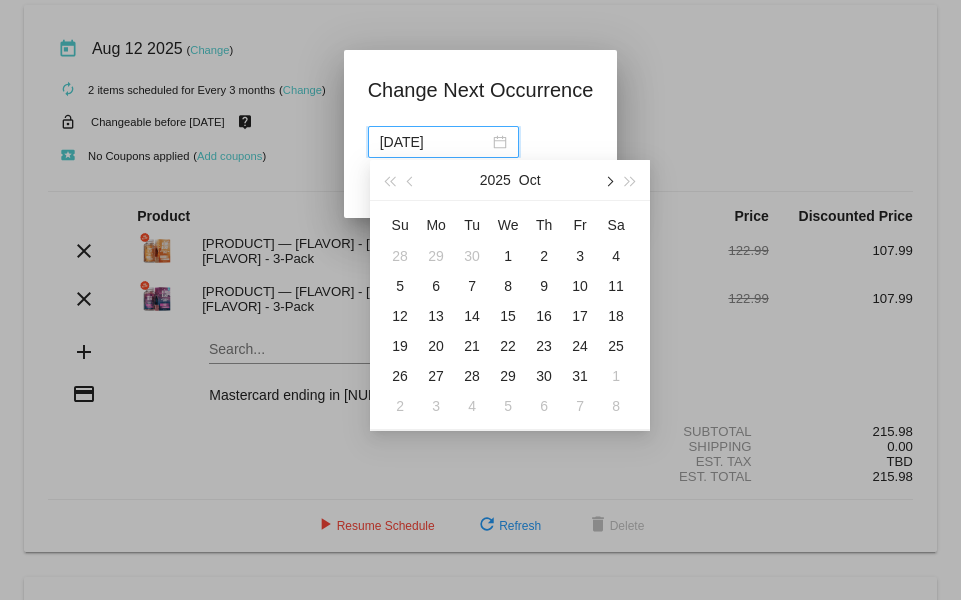click at bounding box center [609, 182] 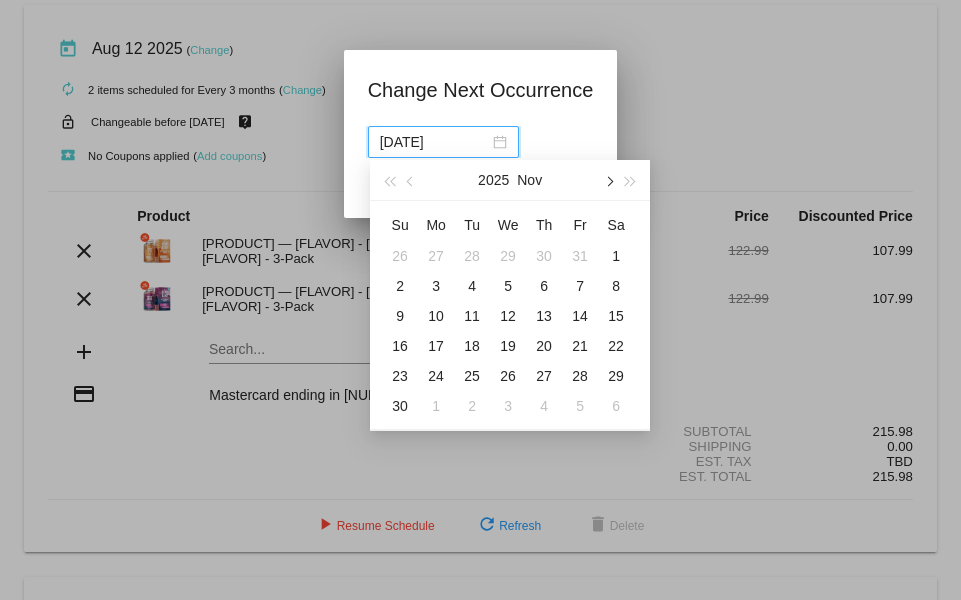 click at bounding box center [608, 180] 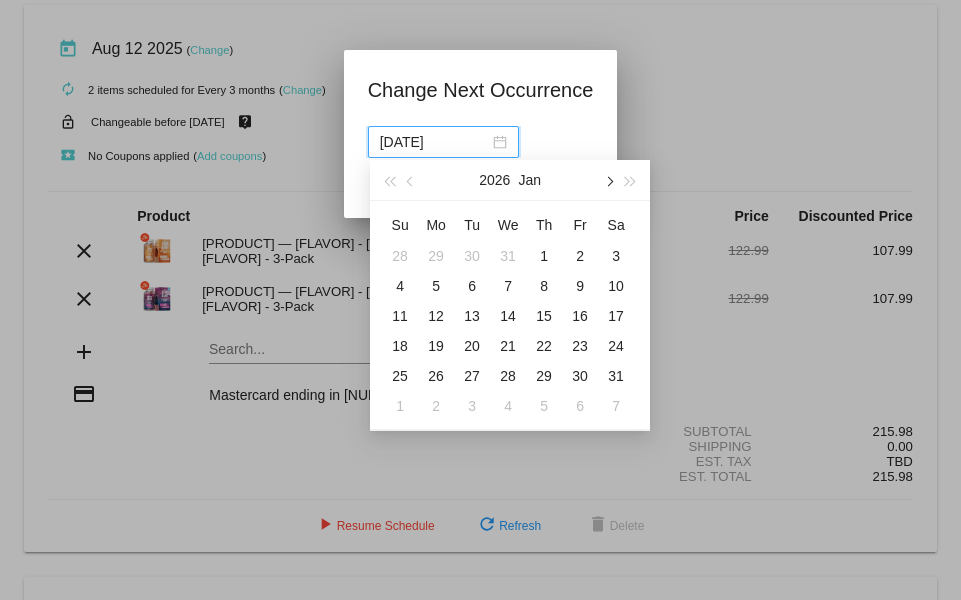 click at bounding box center (608, 180) 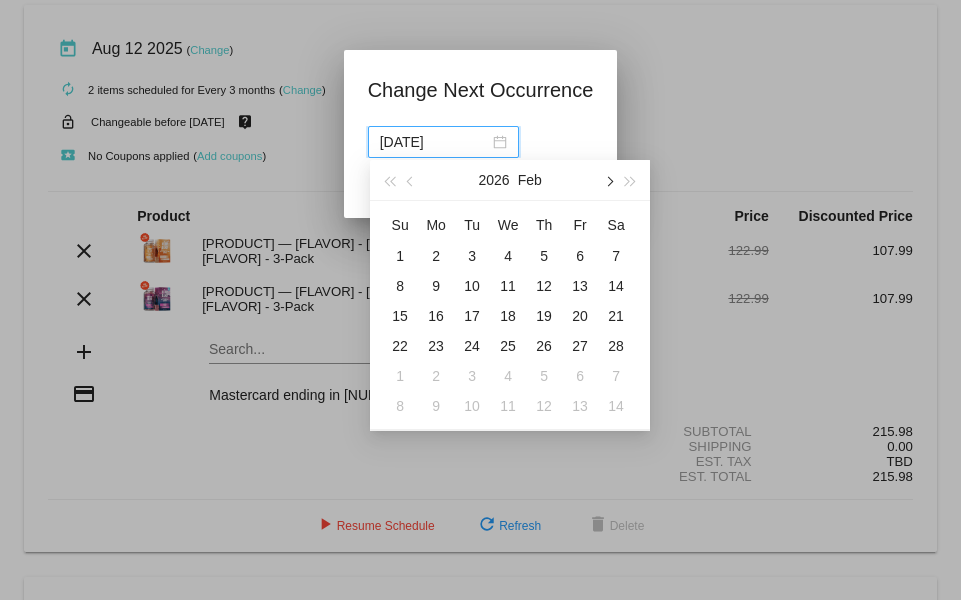click at bounding box center [608, 180] 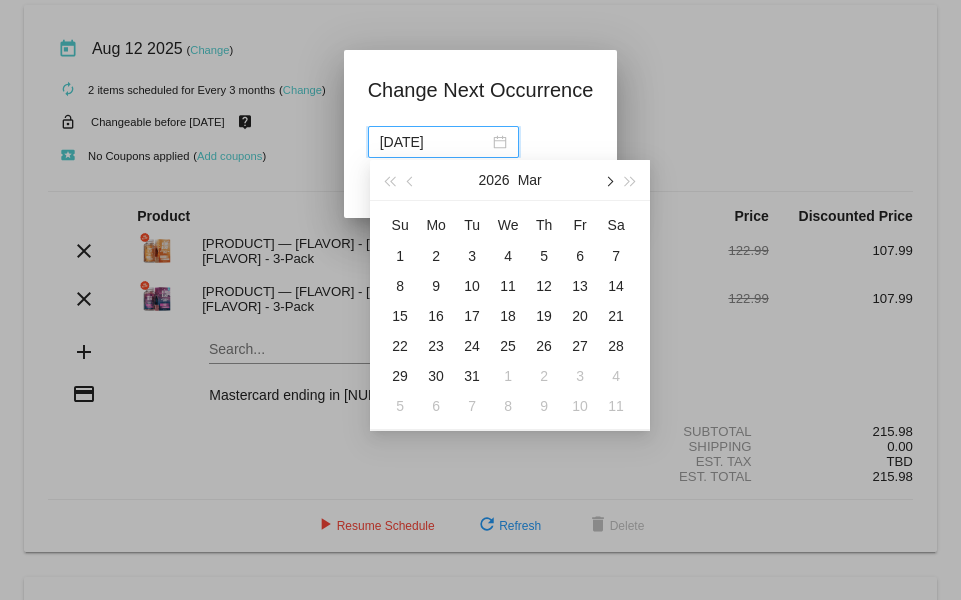 click at bounding box center [608, 180] 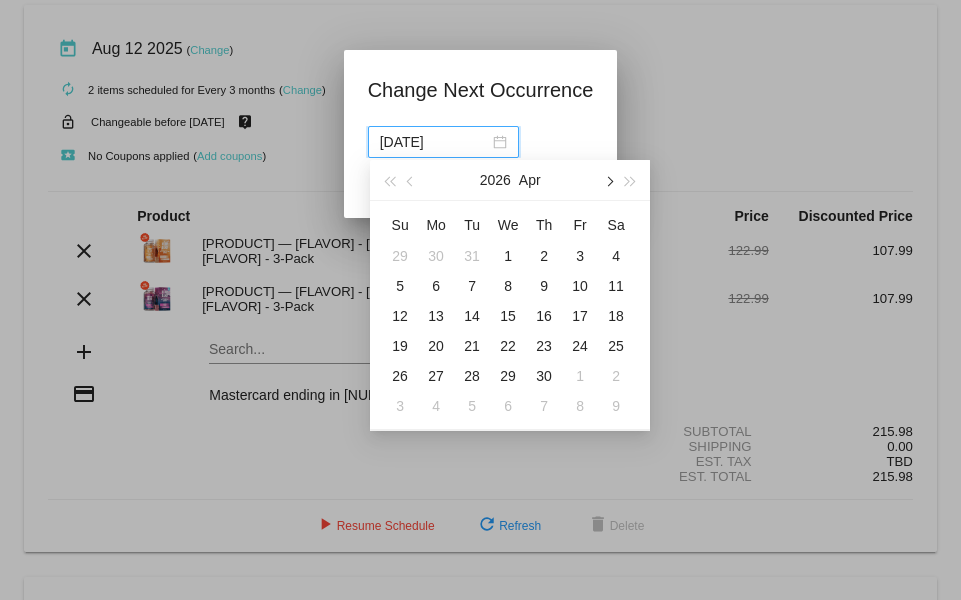 click at bounding box center [608, 180] 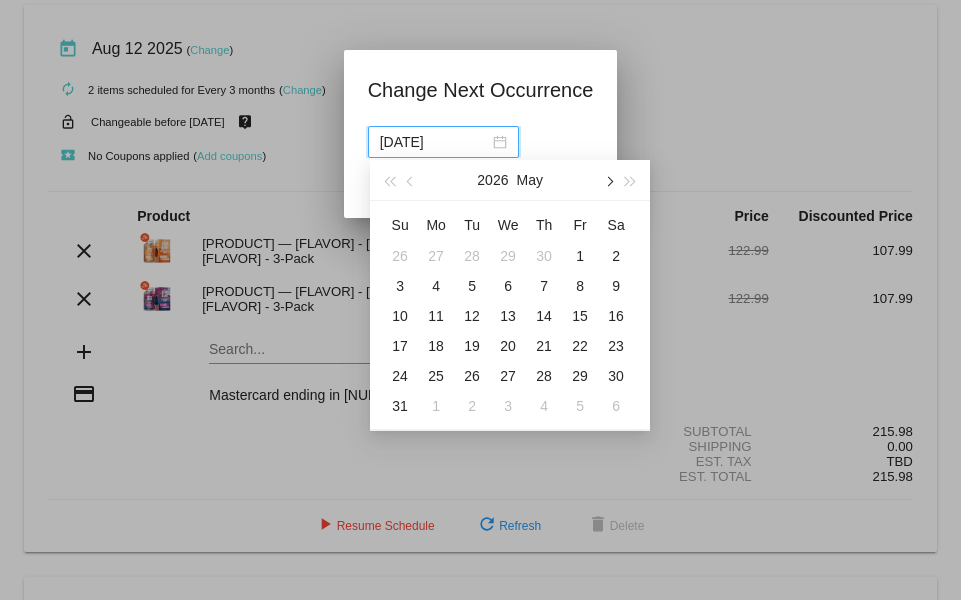 click at bounding box center (608, 180) 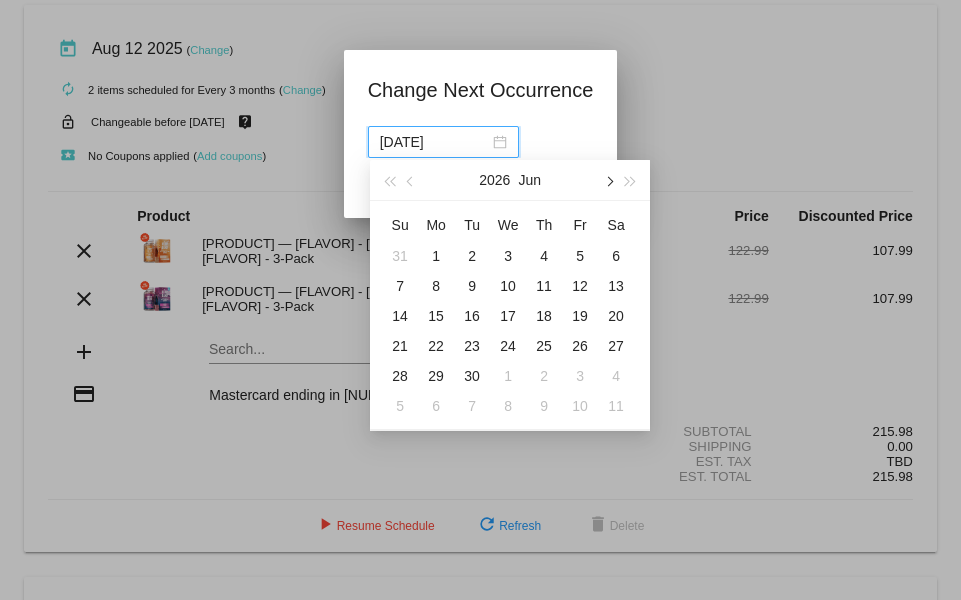 click at bounding box center [609, 182] 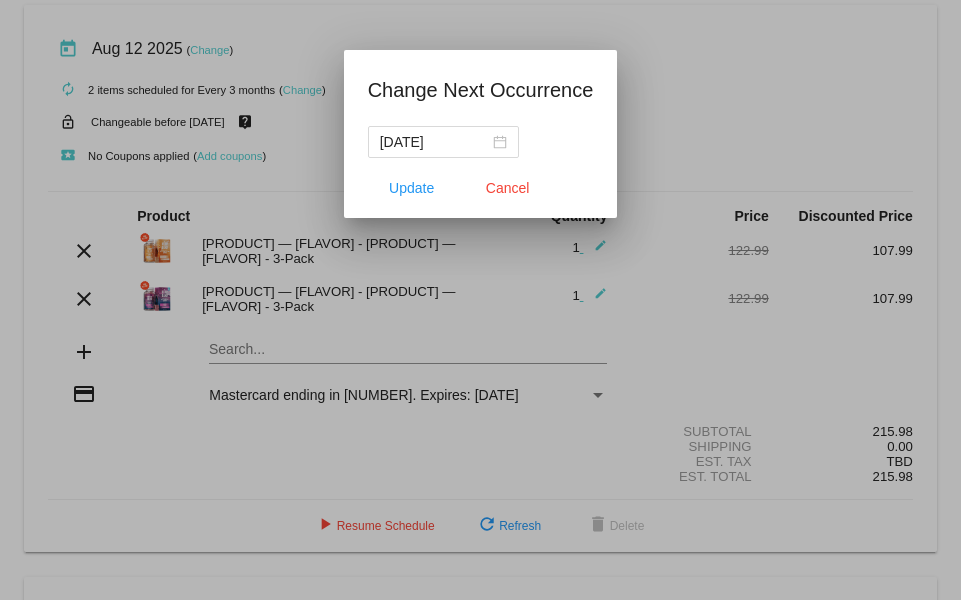 click on "Change Next Occurrence
[DATE]
Update
Cancel" at bounding box center [481, 134] 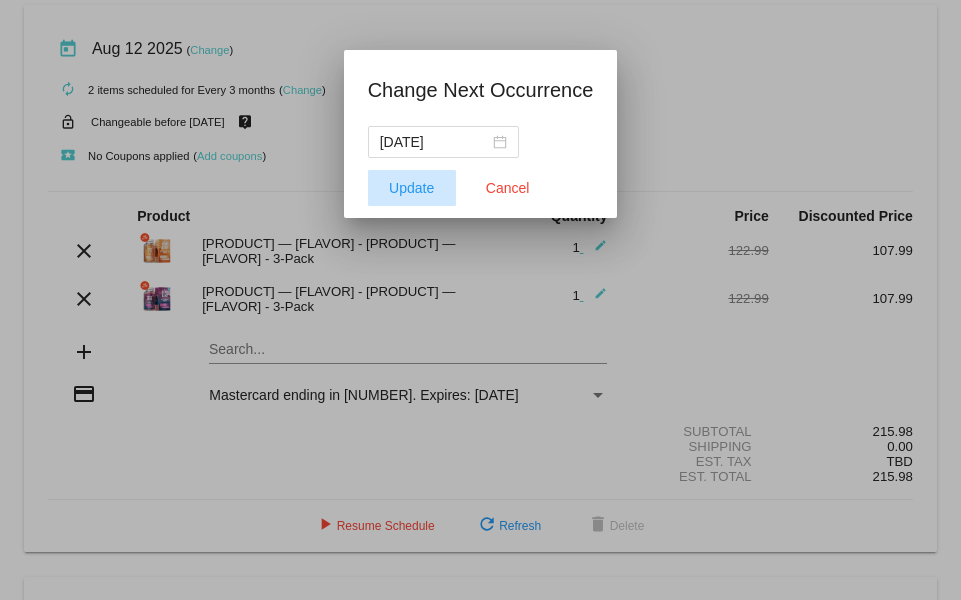 click on "Update" 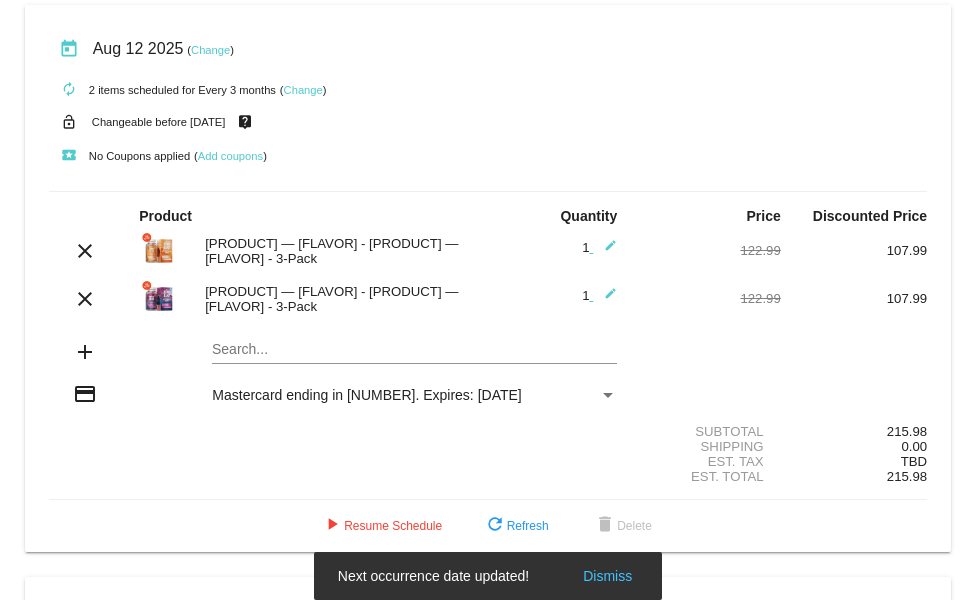click on "Change" 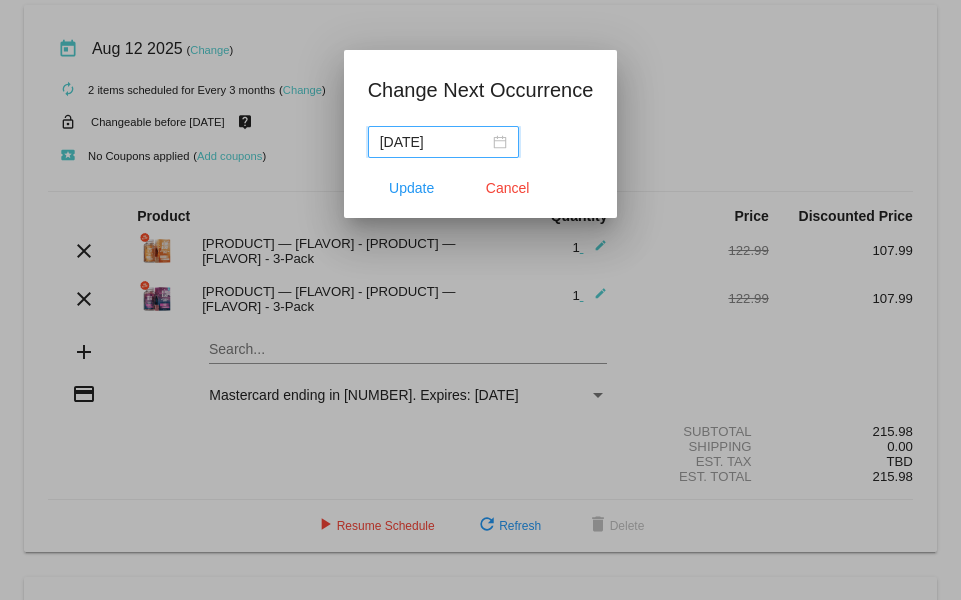 click on "[DATE]" at bounding box center (443, 142) 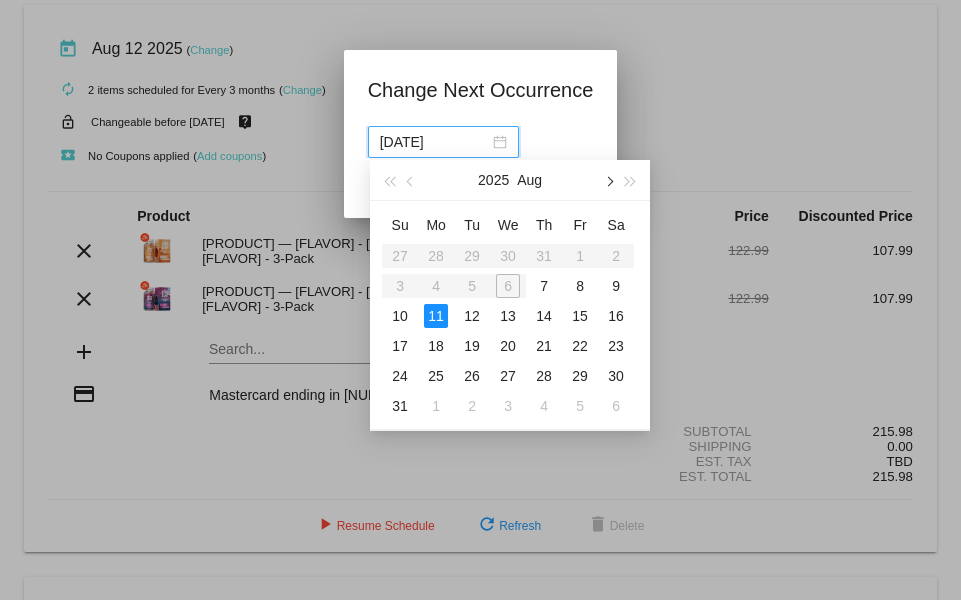 click at bounding box center [609, 182] 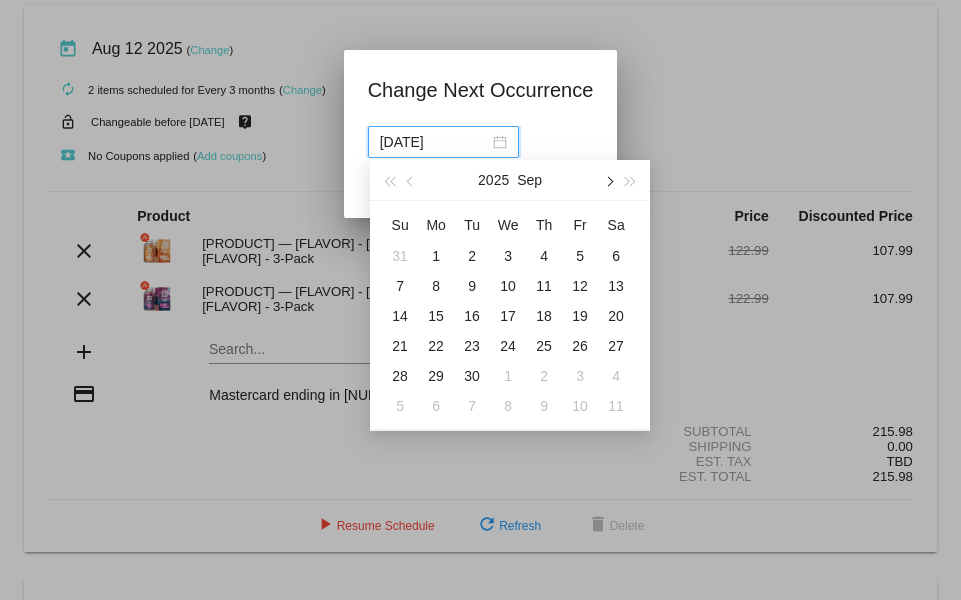 click at bounding box center (609, 182) 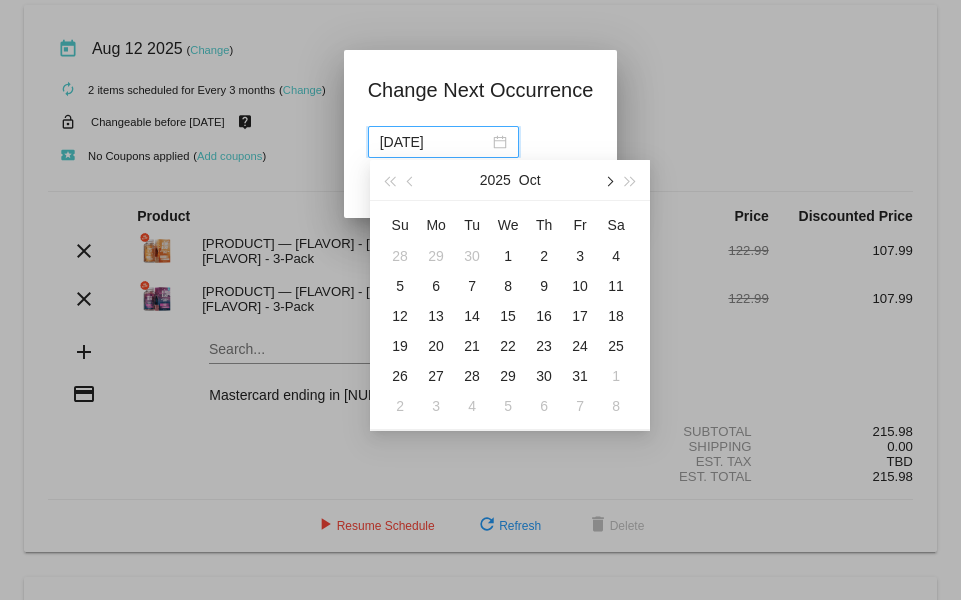 click at bounding box center [609, 182] 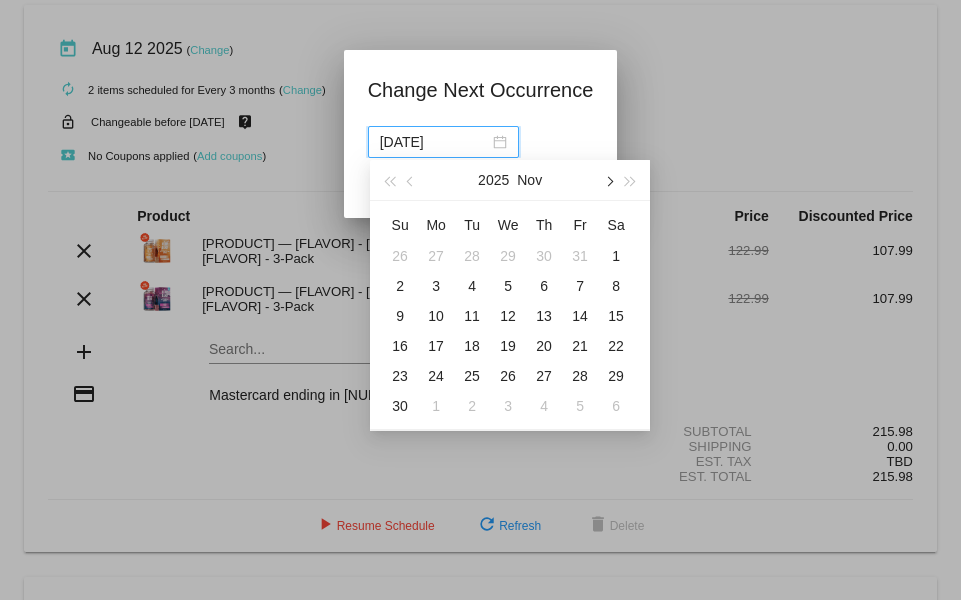click at bounding box center (609, 182) 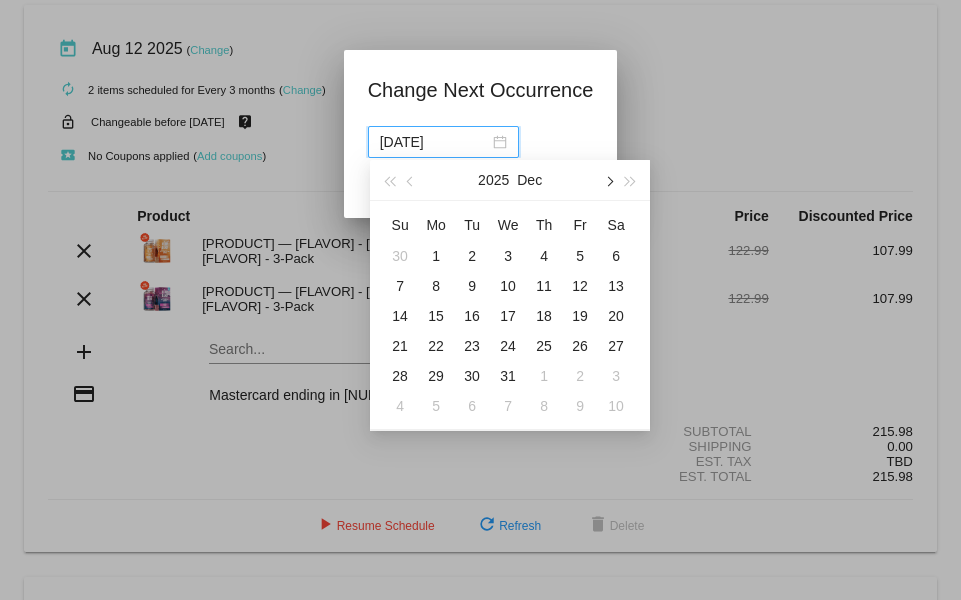 click at bounding box center (609, 182) 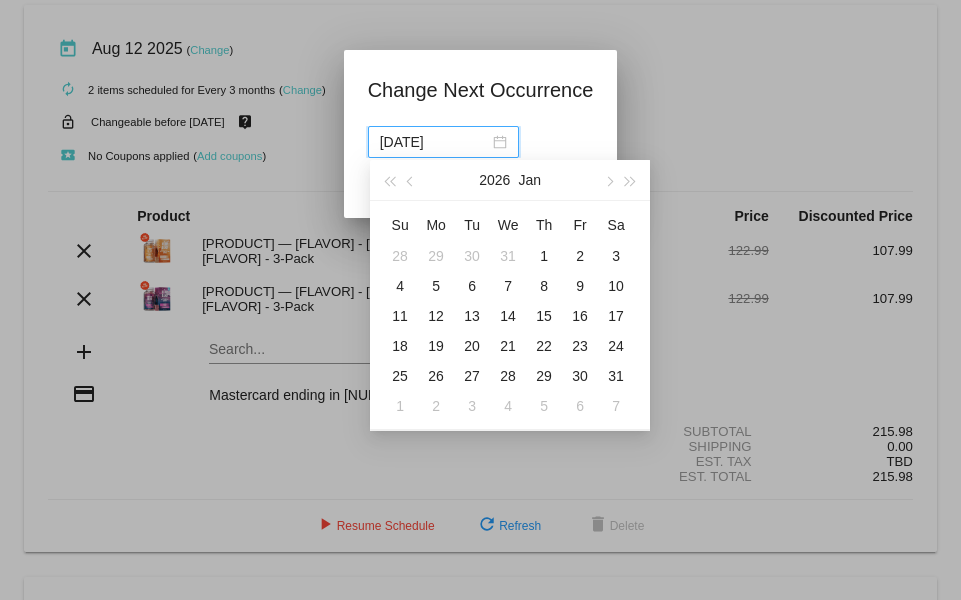 click on "[DATE]" at bounding box center [481, 142] 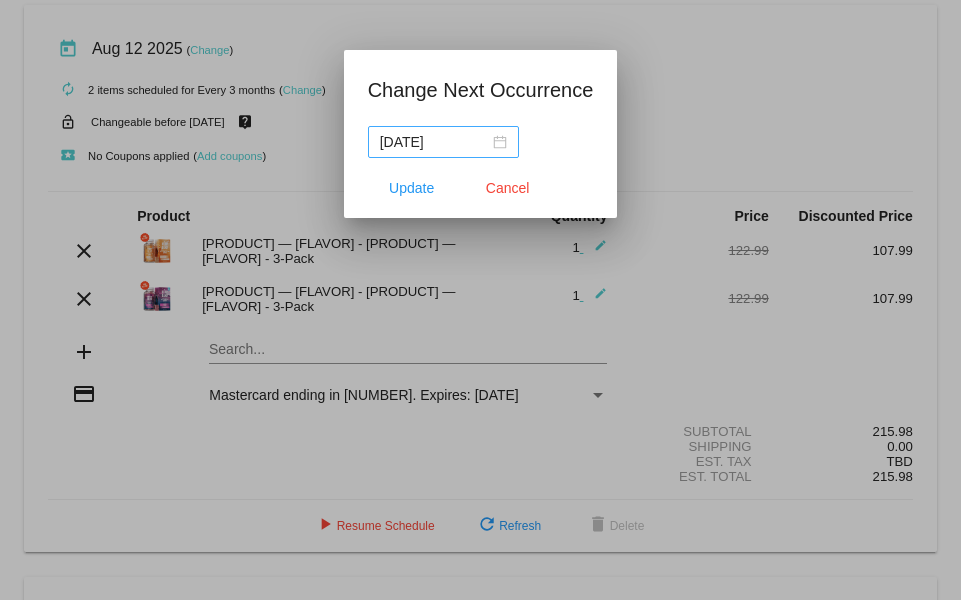 click on "[DATE]" at bounding box center [443, 142] 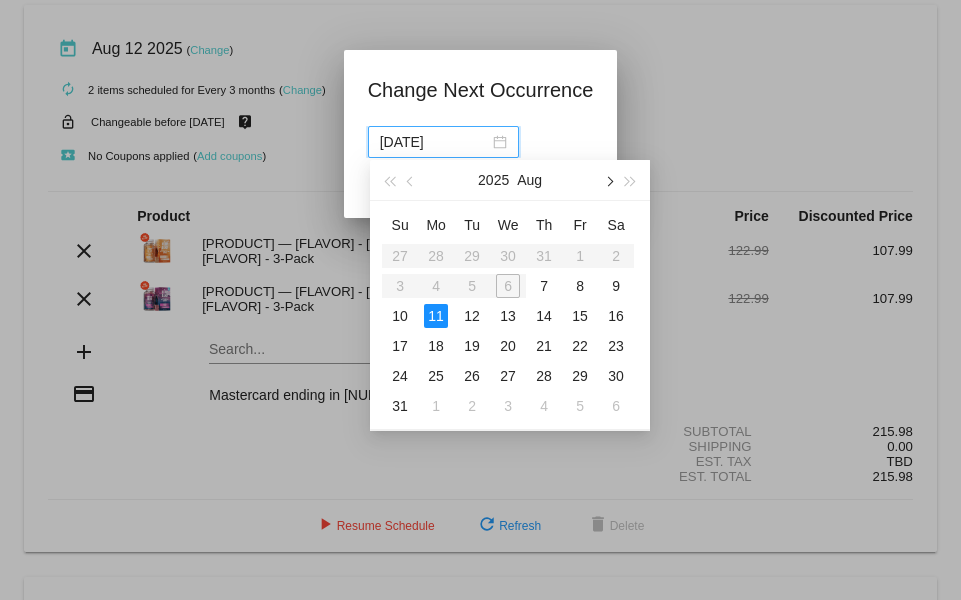 click at bounding box center [608, 180] 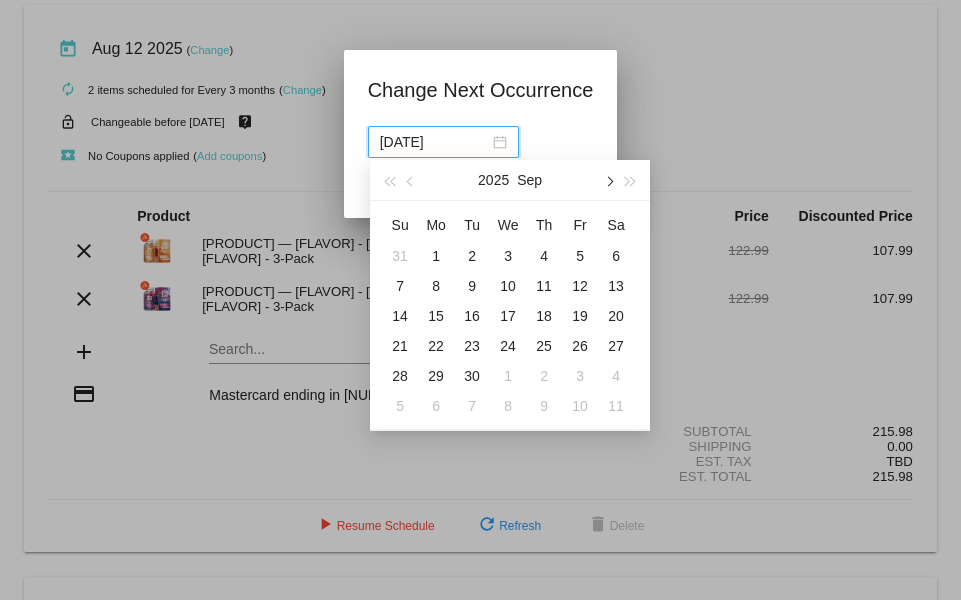 click at bounding box center [608, 180] 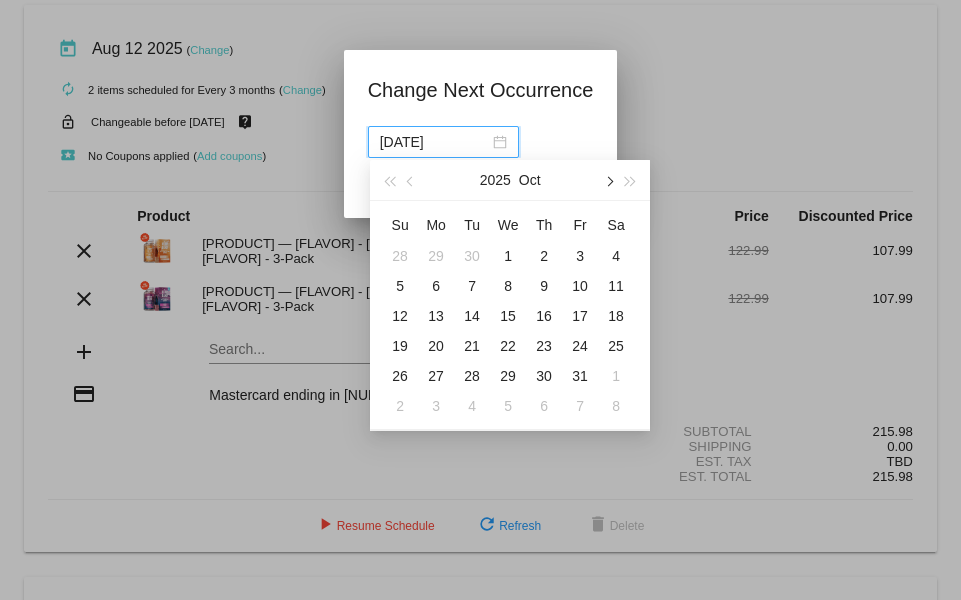 click at bounding box center [608, 180] 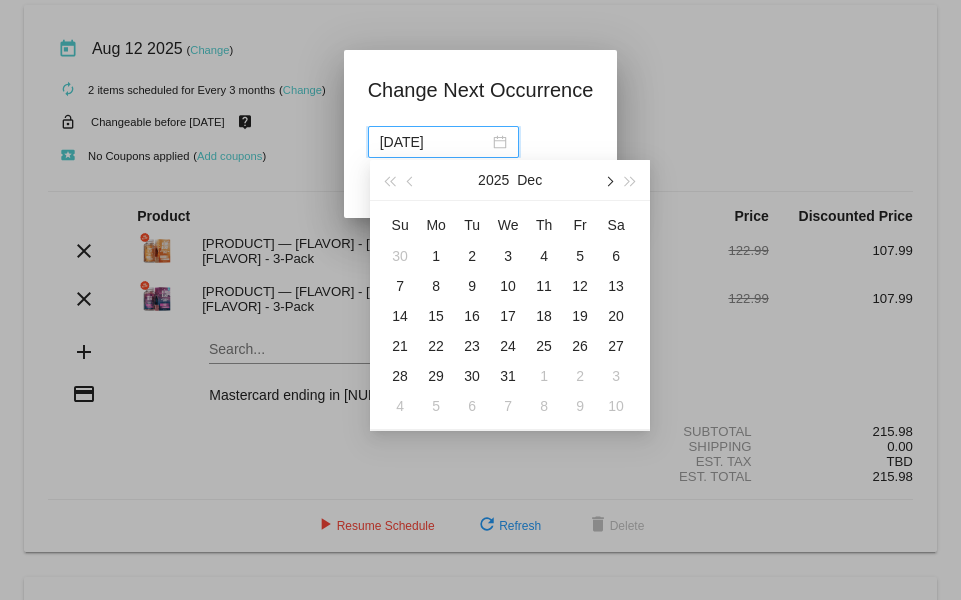 click at bounding box center [608, 180] 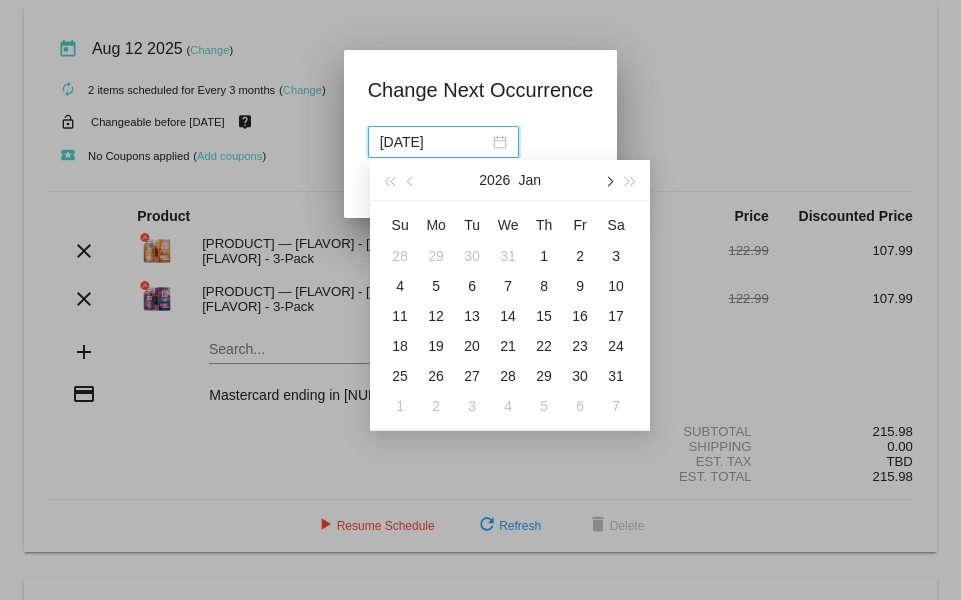 click at bounding box center (608, 180) 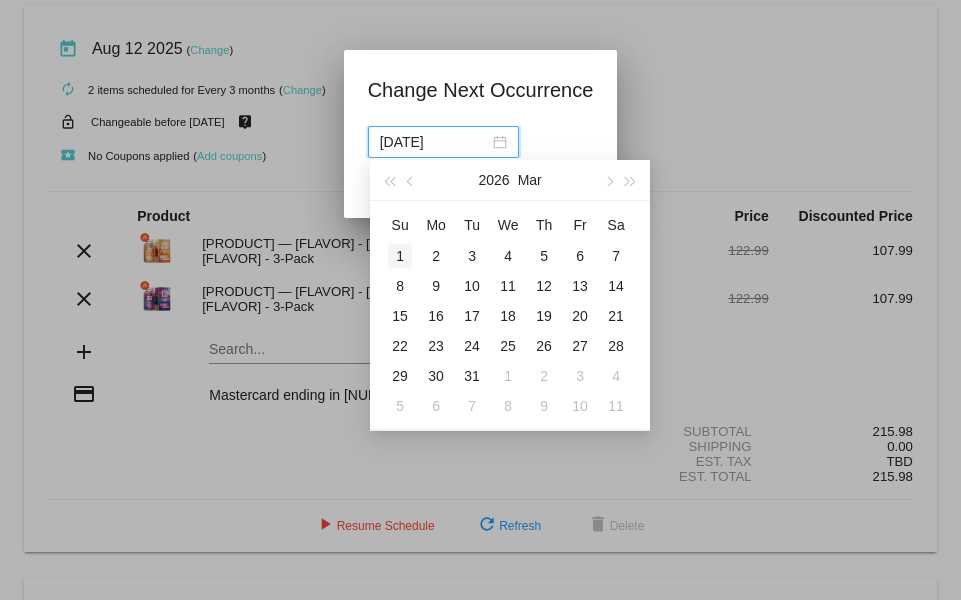 click on "1" at bounding box center [400, 256] 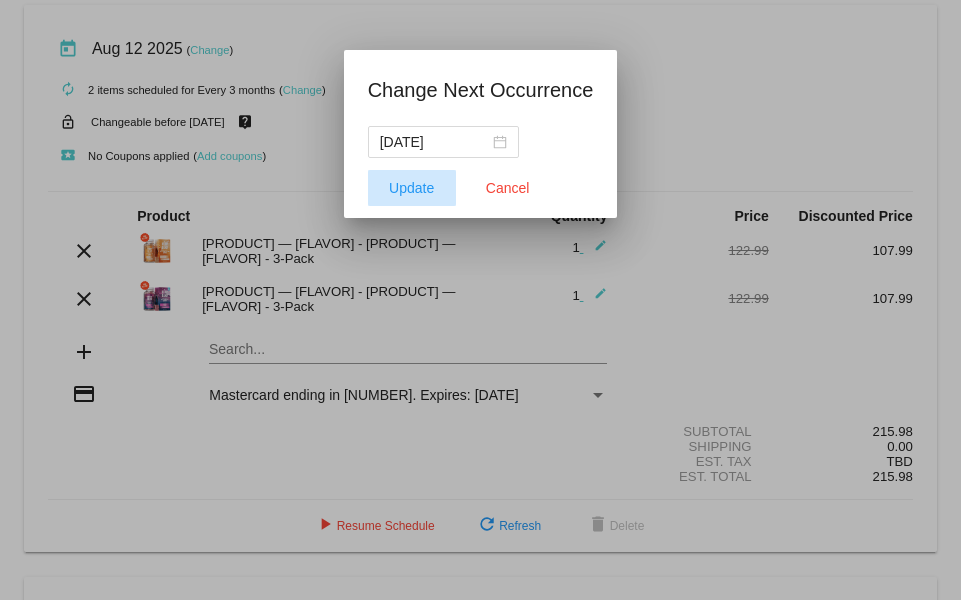 click on "Update" 